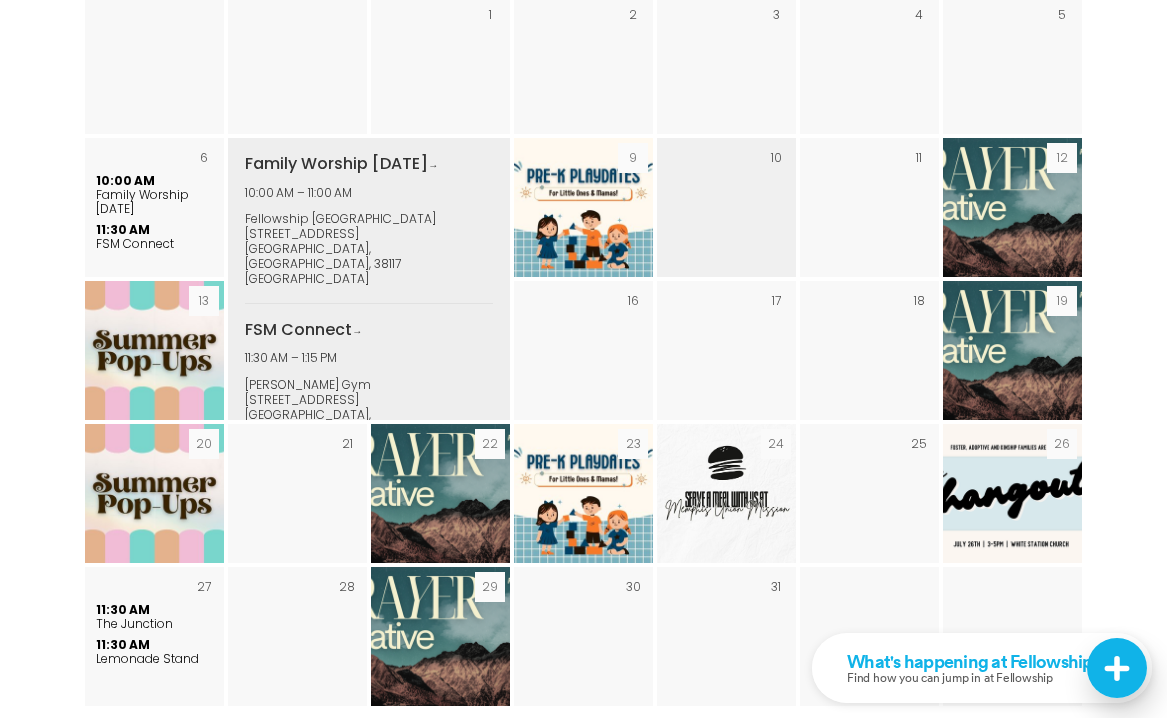scroll, scrollTop: 3200, scrollLeft: 0, axis: vertical 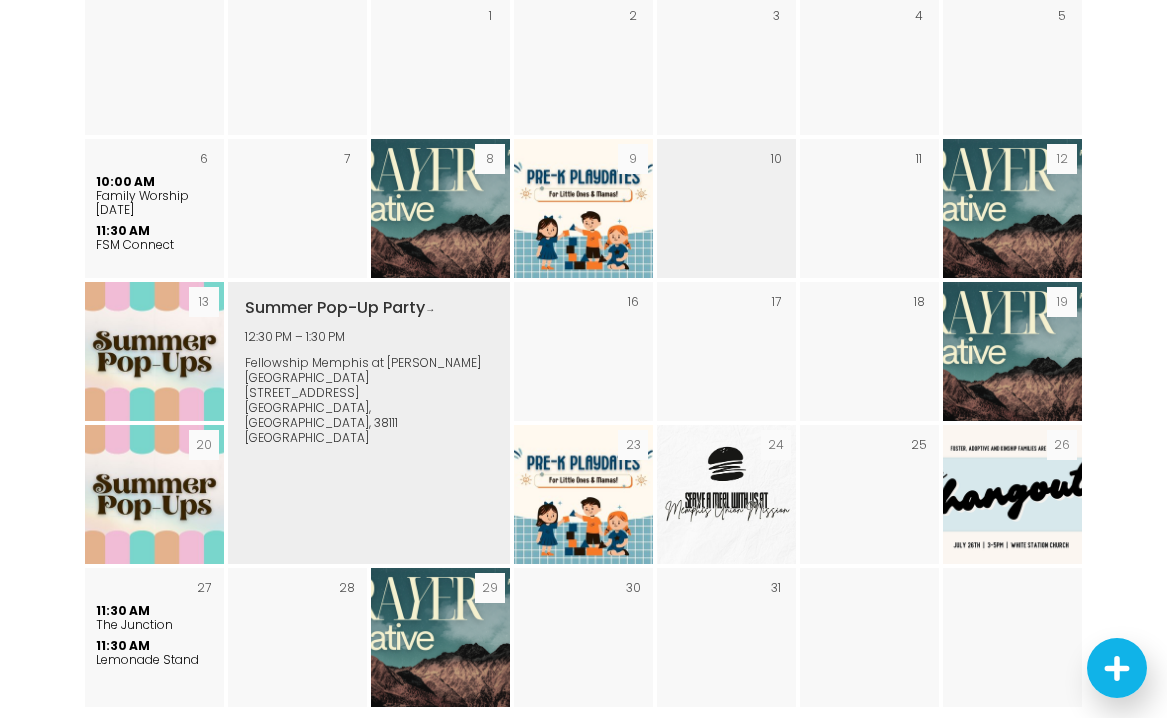 click at bounding box center [154, 351] 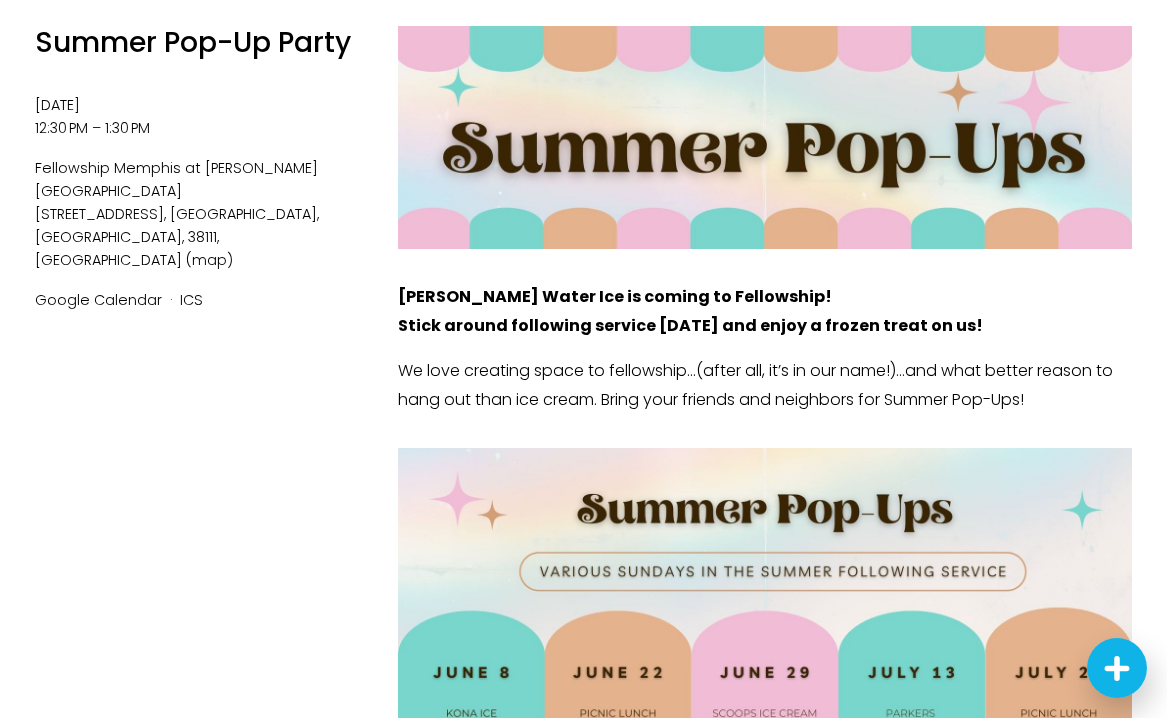 scroll, scrollTop: 0, scrollLeft: 0, axis: both 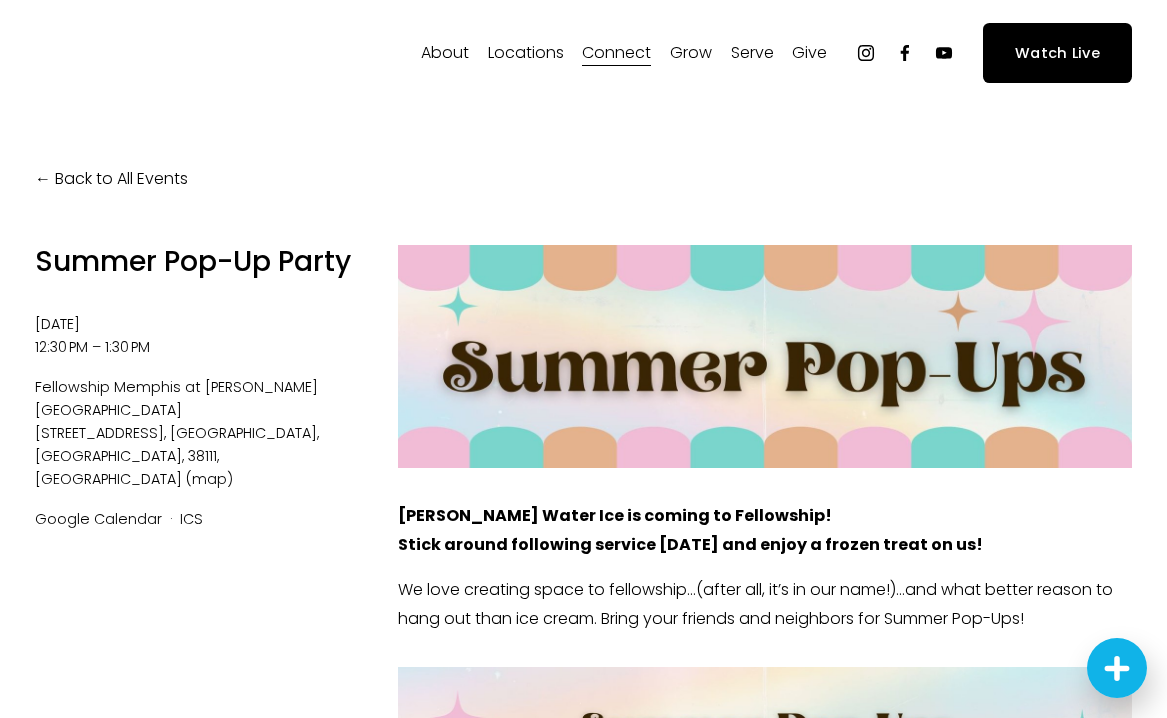 click on "Our Story & Beliefs" at bounding box center [0, 0] 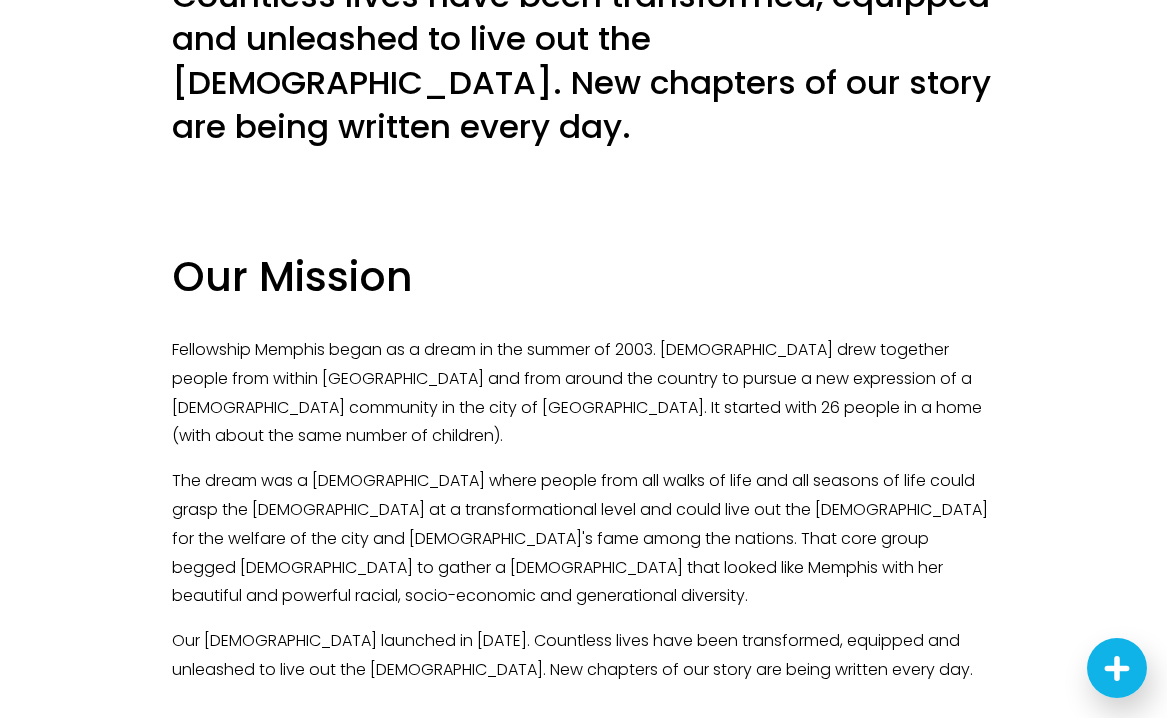 scroll, scrollTop: 0, scrollLeft: 0, axis: both 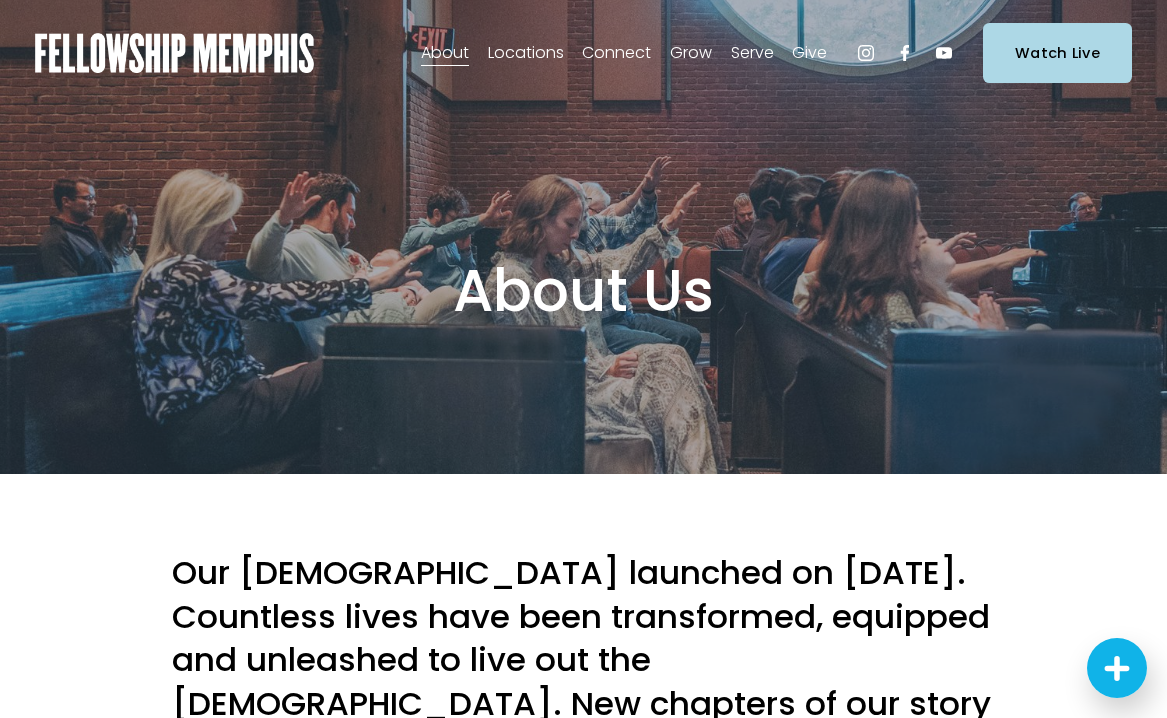 click on "Our DNA" at bounding box center [0, 0] 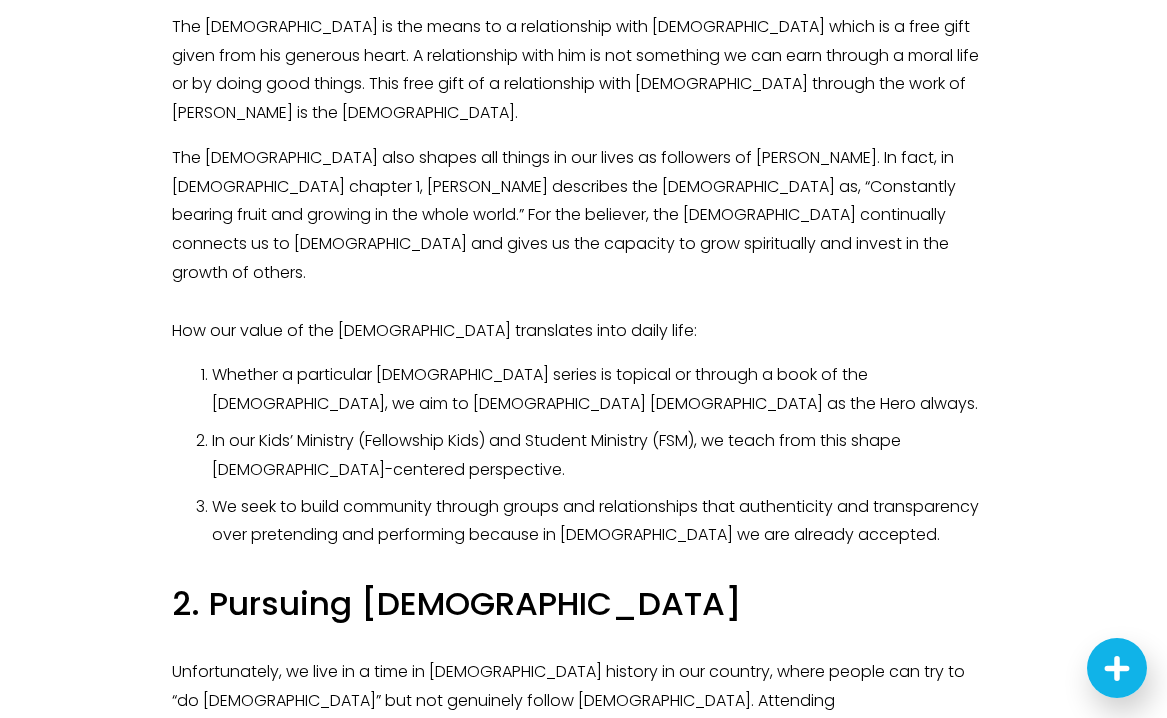 scroll, scrollTop: 0, scrollLeft: 0, axis: both 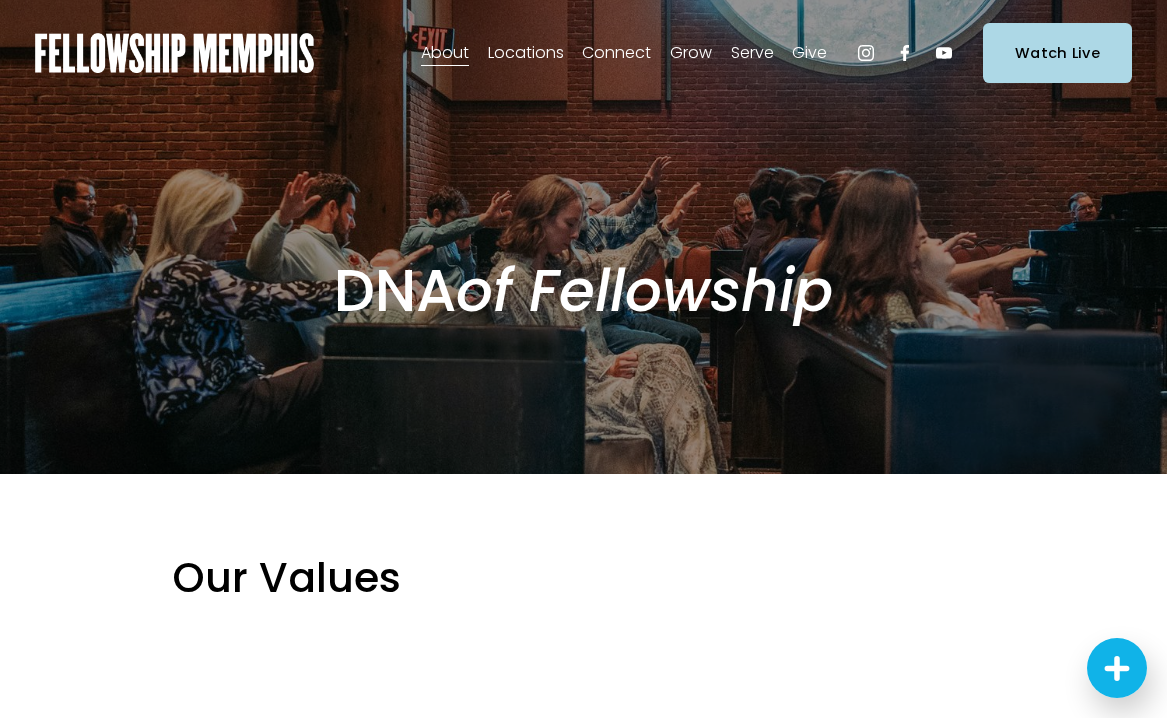click on "Staff" at bounding box center [0, 0] 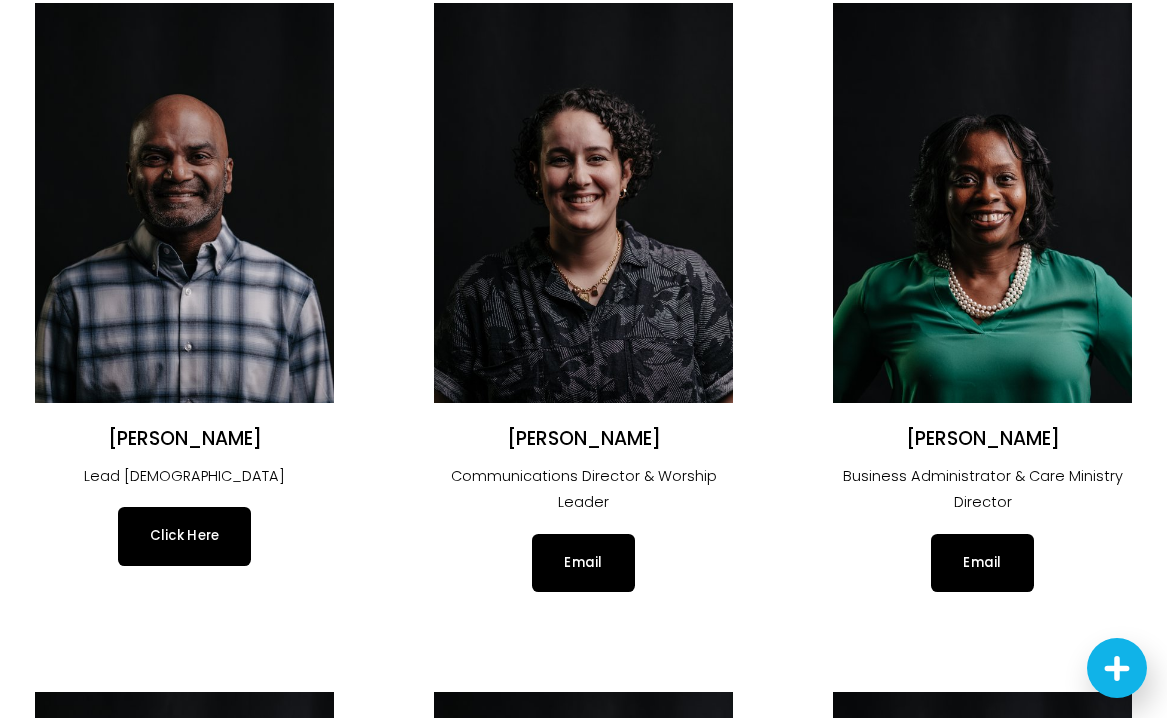 scroll, scrollTop: 183, scrollLeft: 0, axis: vertical 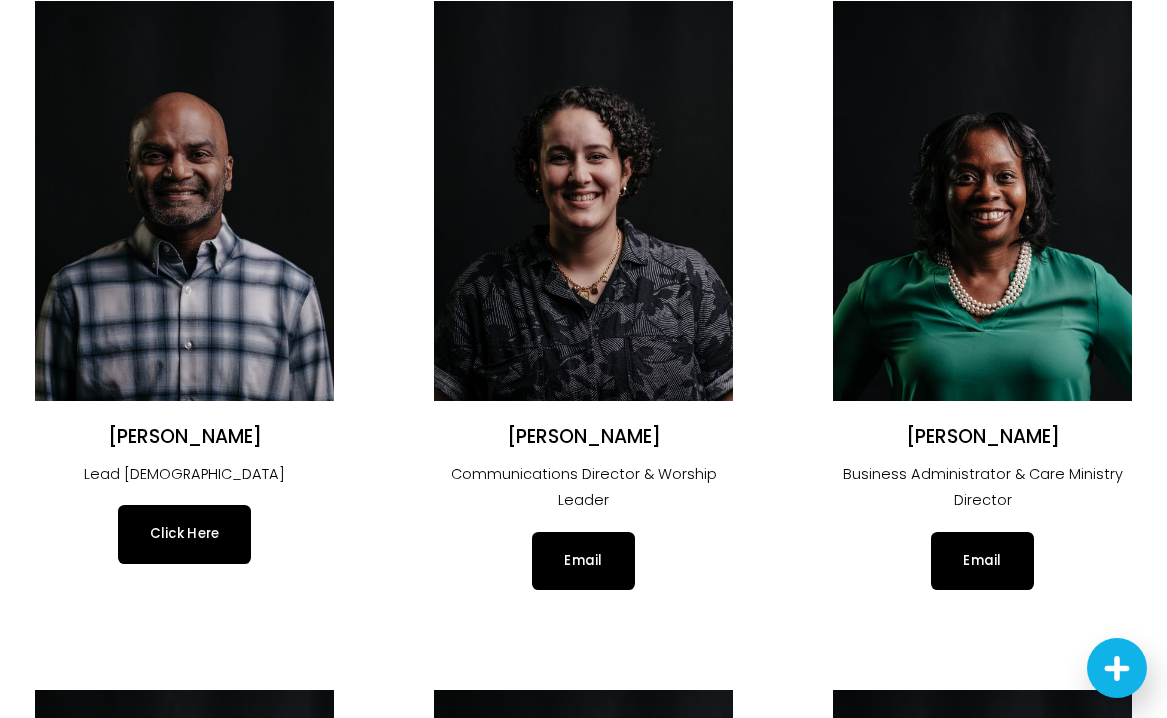 click on "Click Here" 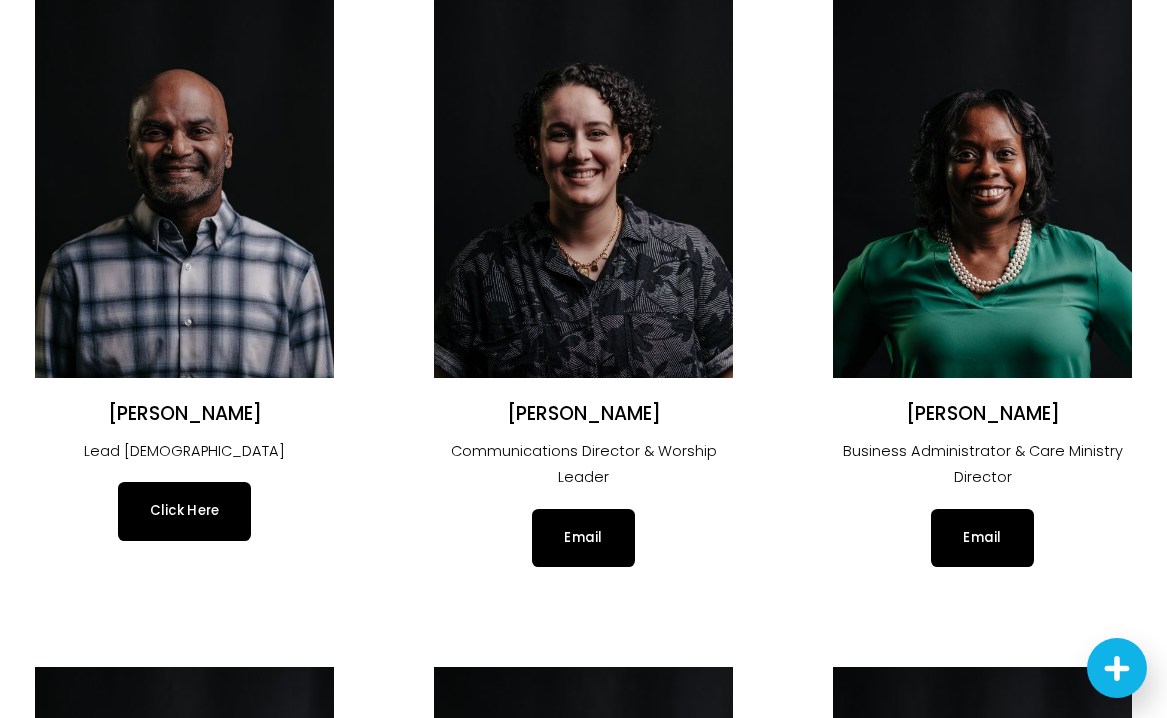 scroll, scrollTop: 210, scrollLeft: 0, axis: vertical 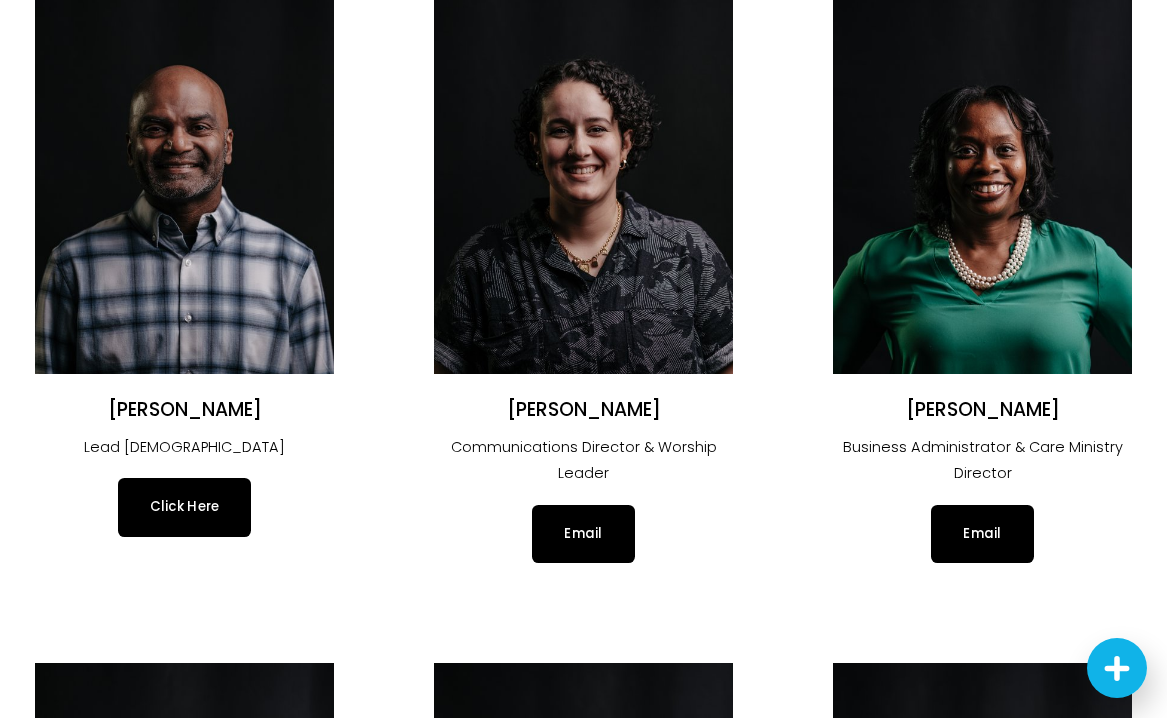 click on "Justin Varughese" 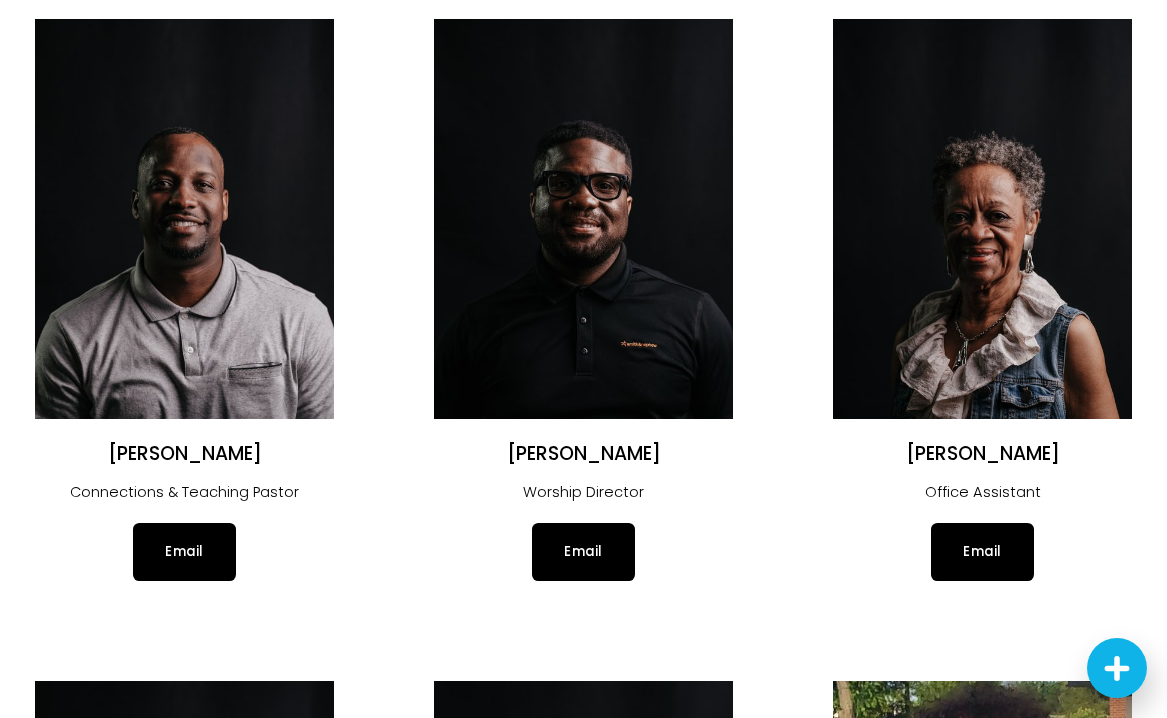 scroll, scrollTop: 0, scrollLeft: 0, axis: both 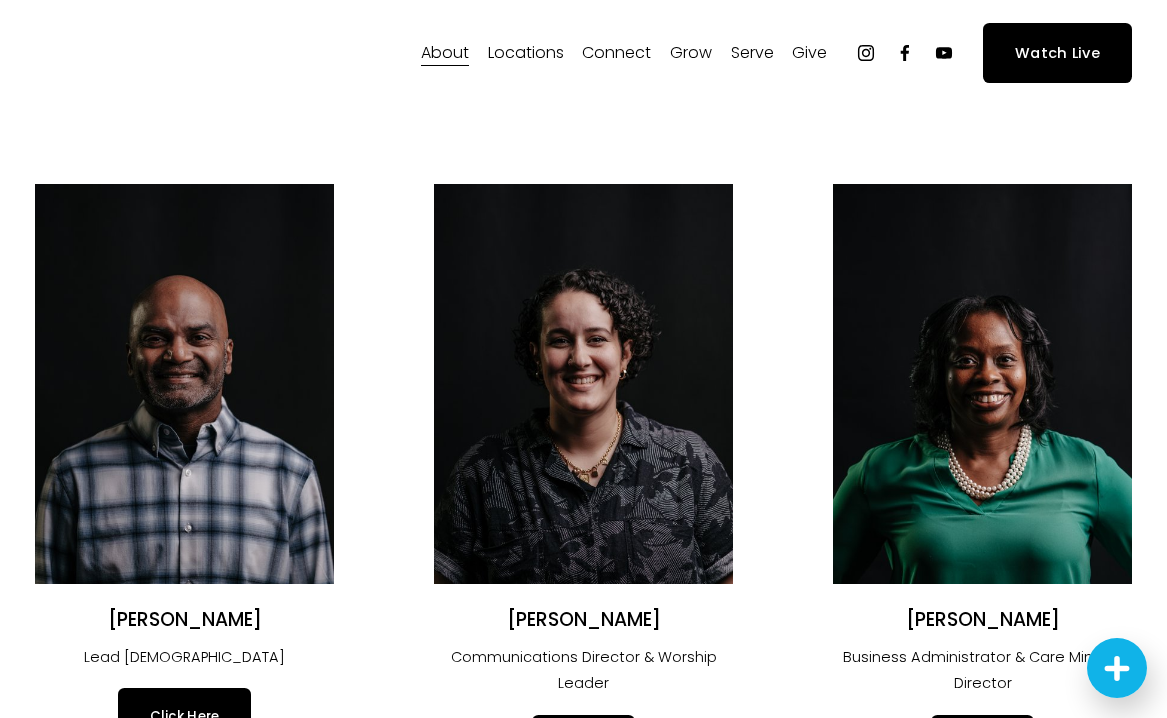 click on "New to Fellowship" at bounding box center [0, 0] 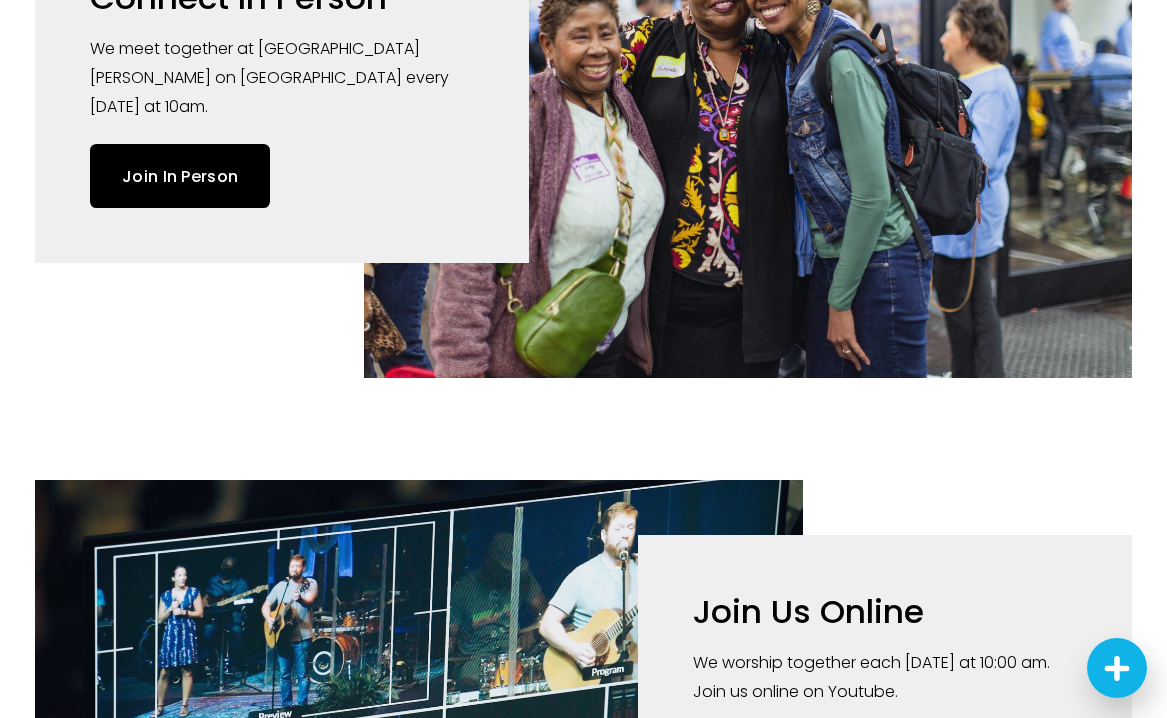 scroll, scrollTop: 1019, scrollLeft: 0, axis: vertical 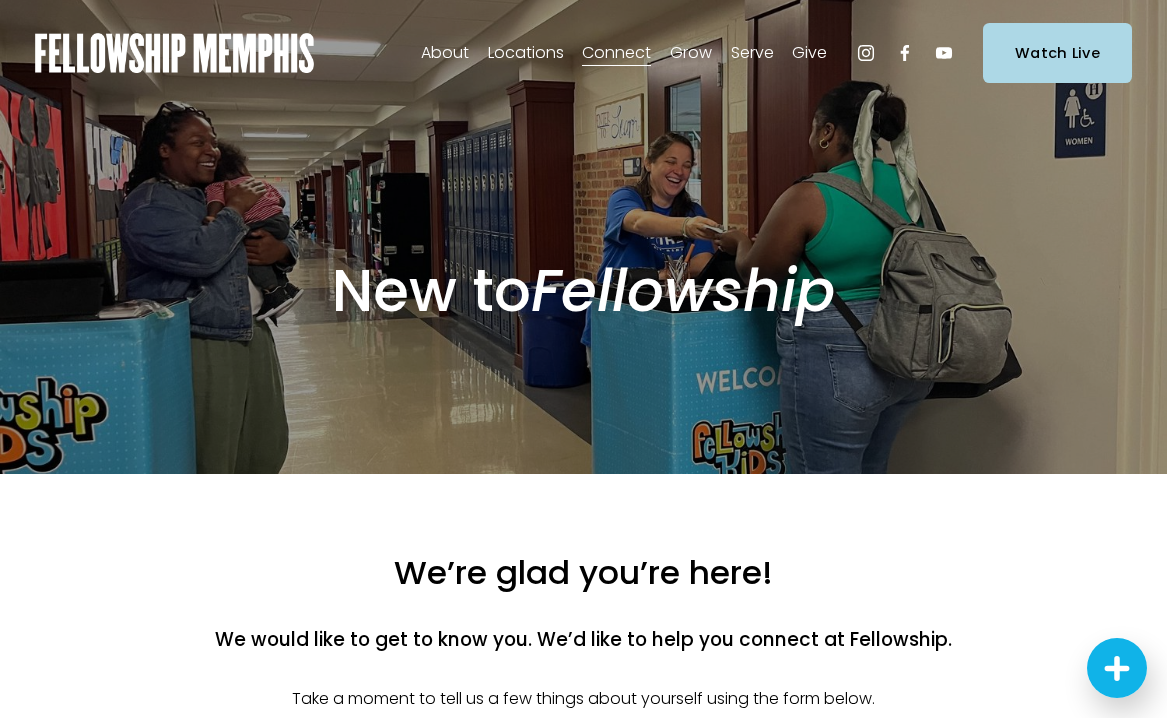 click on "Join Our Church" at bounding box center [0, 0] 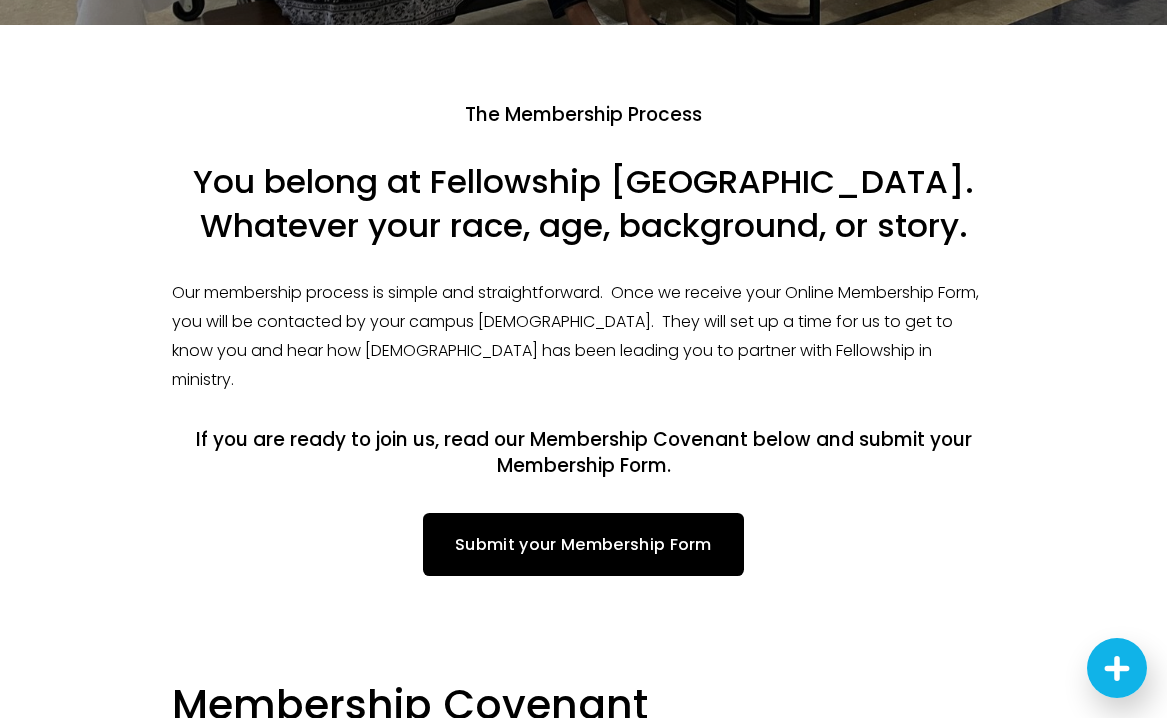 scroll, scrollTop: 0, scrollLeft: 0, axis: both 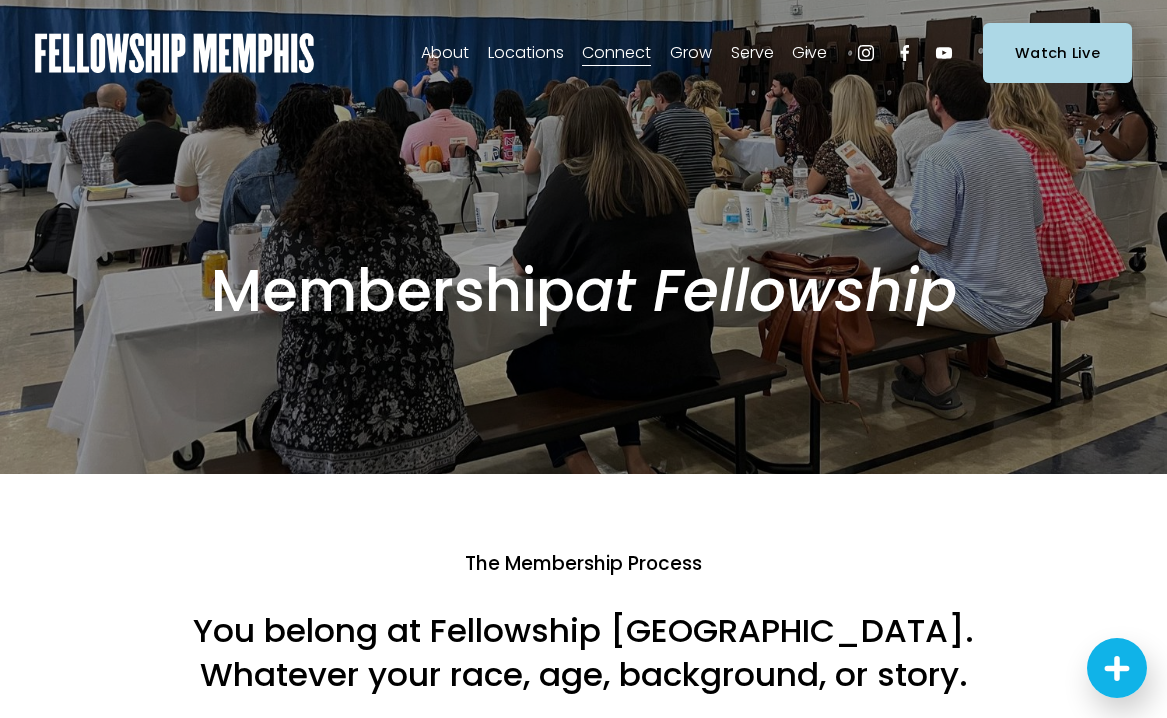 click on "Groups" at bounding box center (0, 0) 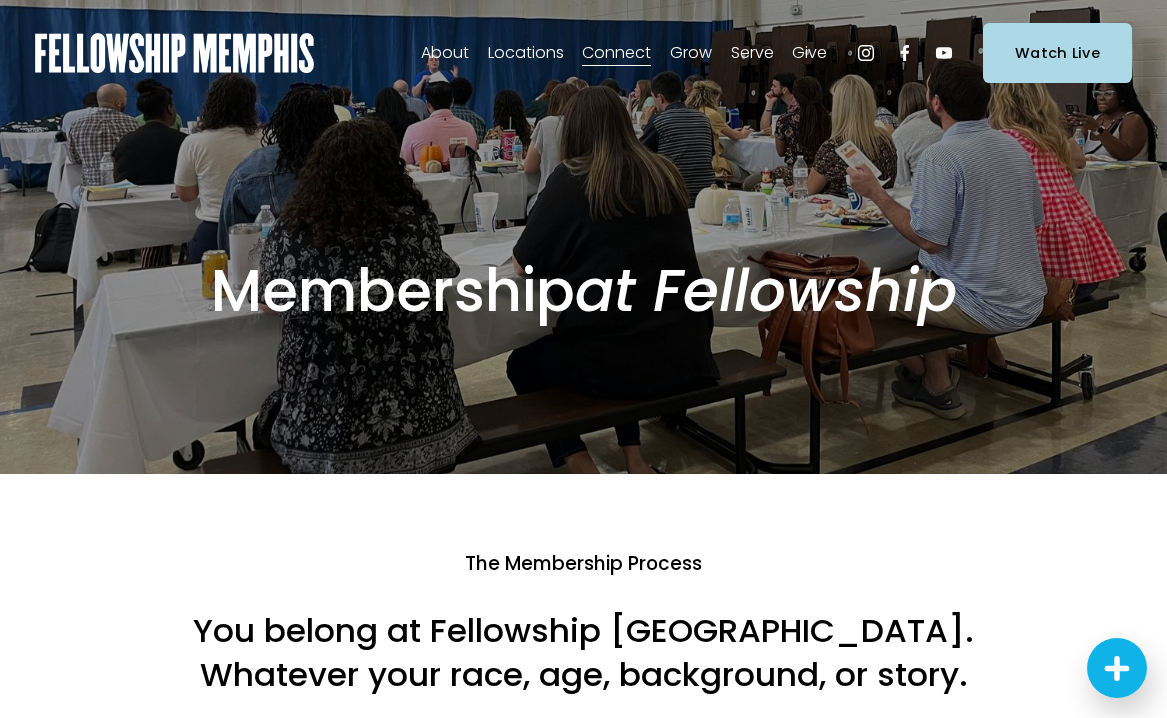 click on "Kids" at bounding box center [0, 0] 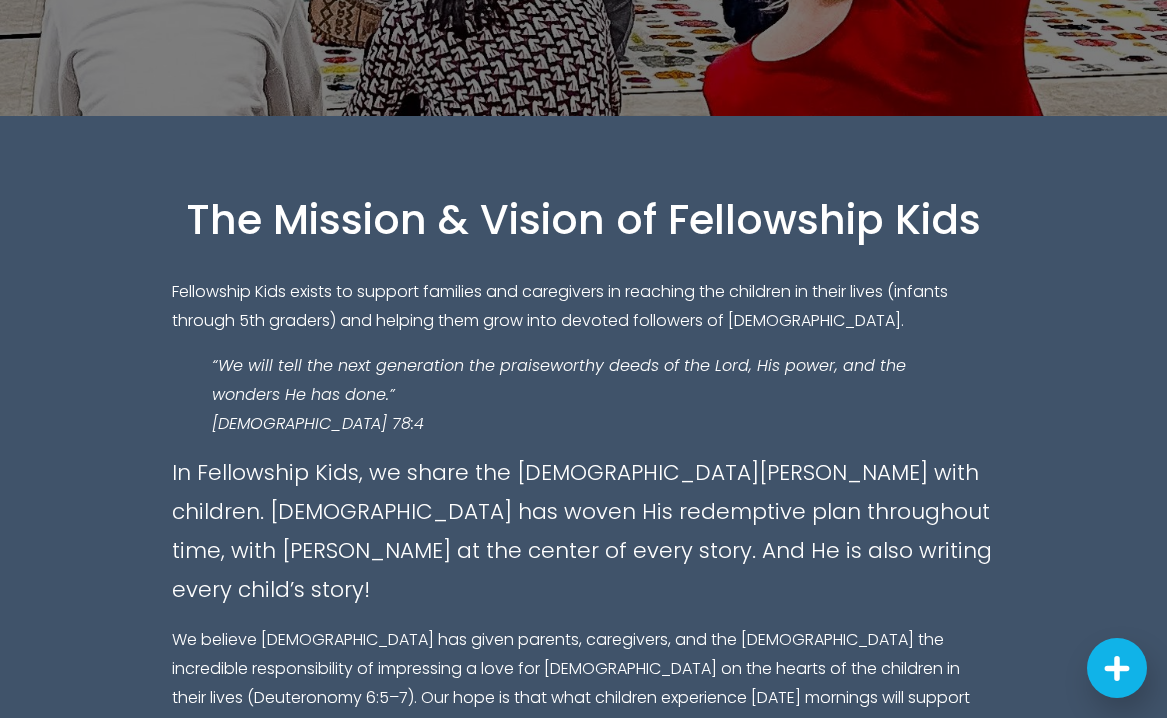 scroll, scrollTop: 0, scrollLeft: 0, axis: both 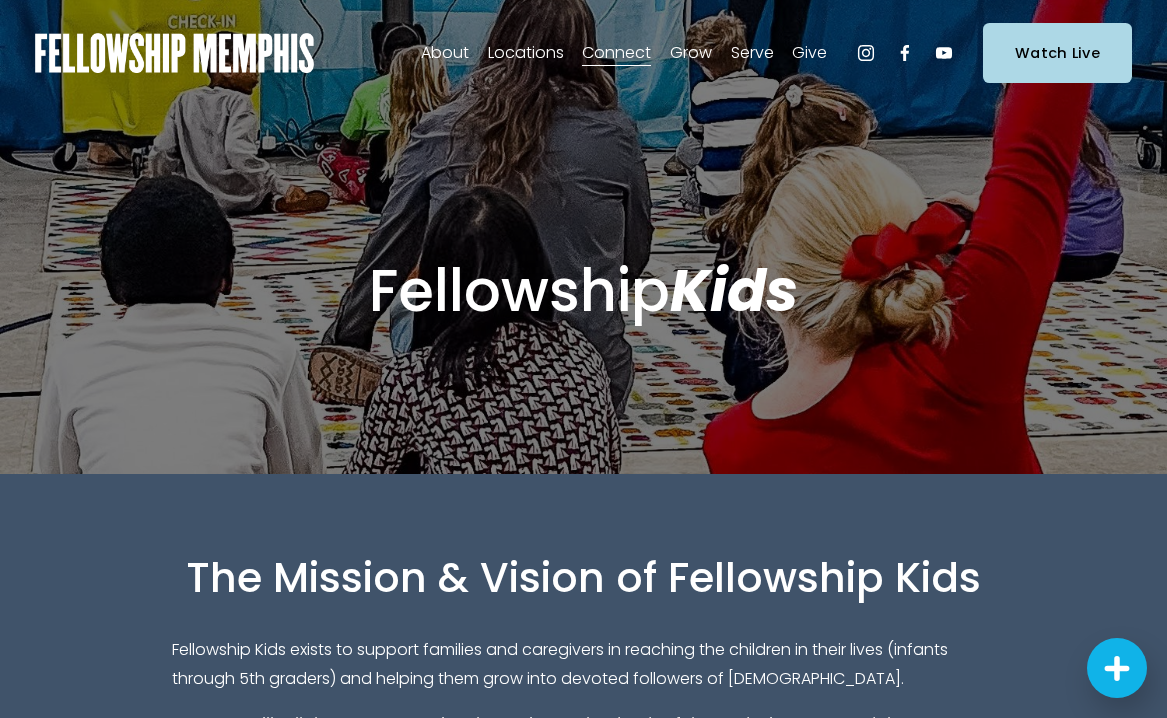 click on "[DEMOGRAPHIC_DATA]" at bounding box center (0, 0) 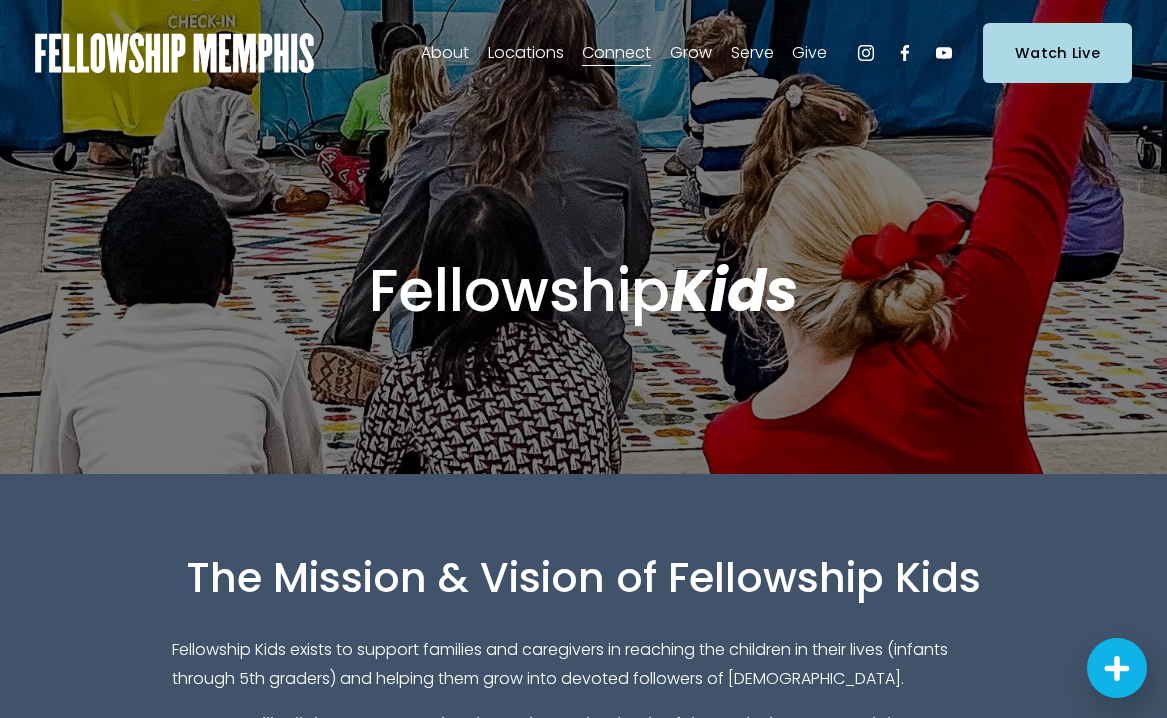 click on "Sermons" at bounding box center (0, 0) 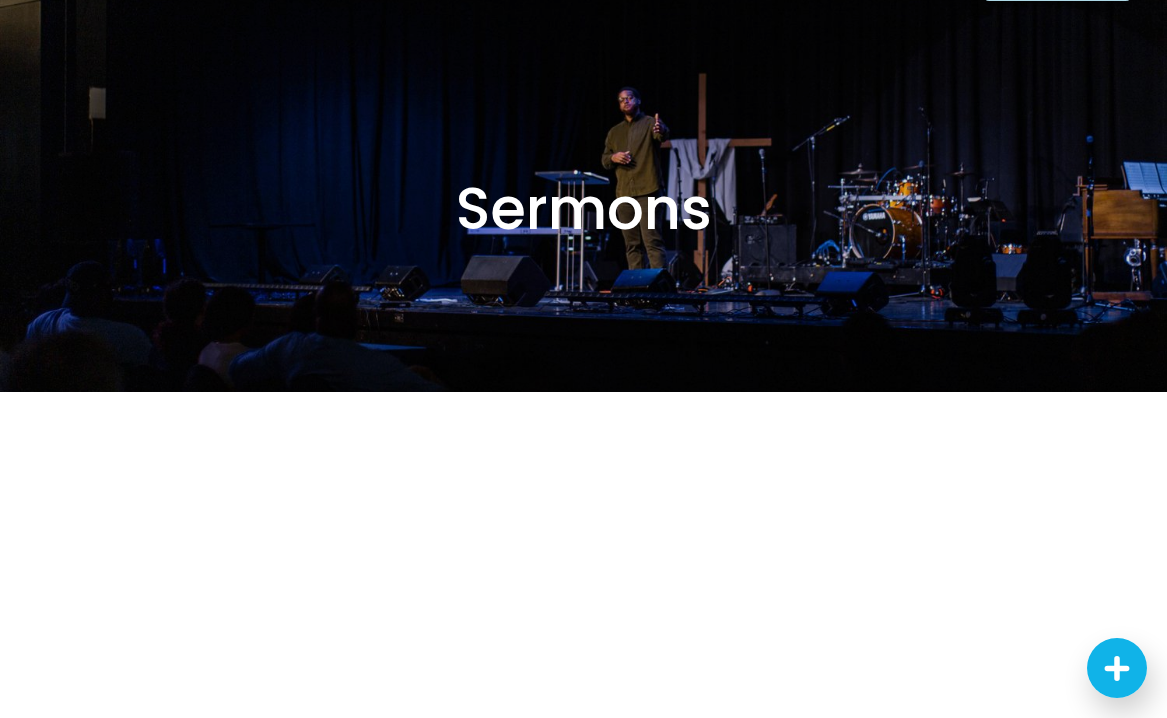scroll, scrollTop: 0, scrollLeft: 0, axis: both 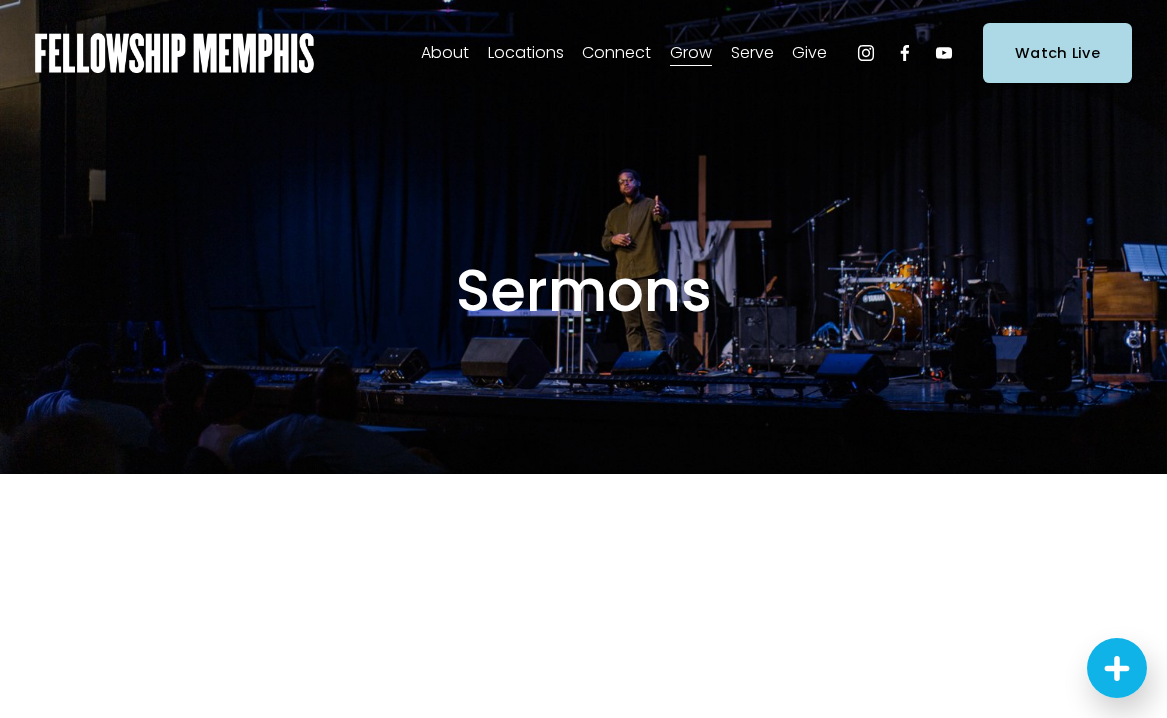 click on "[DOMAIN_NAME]" at bounding box center (0, 0) 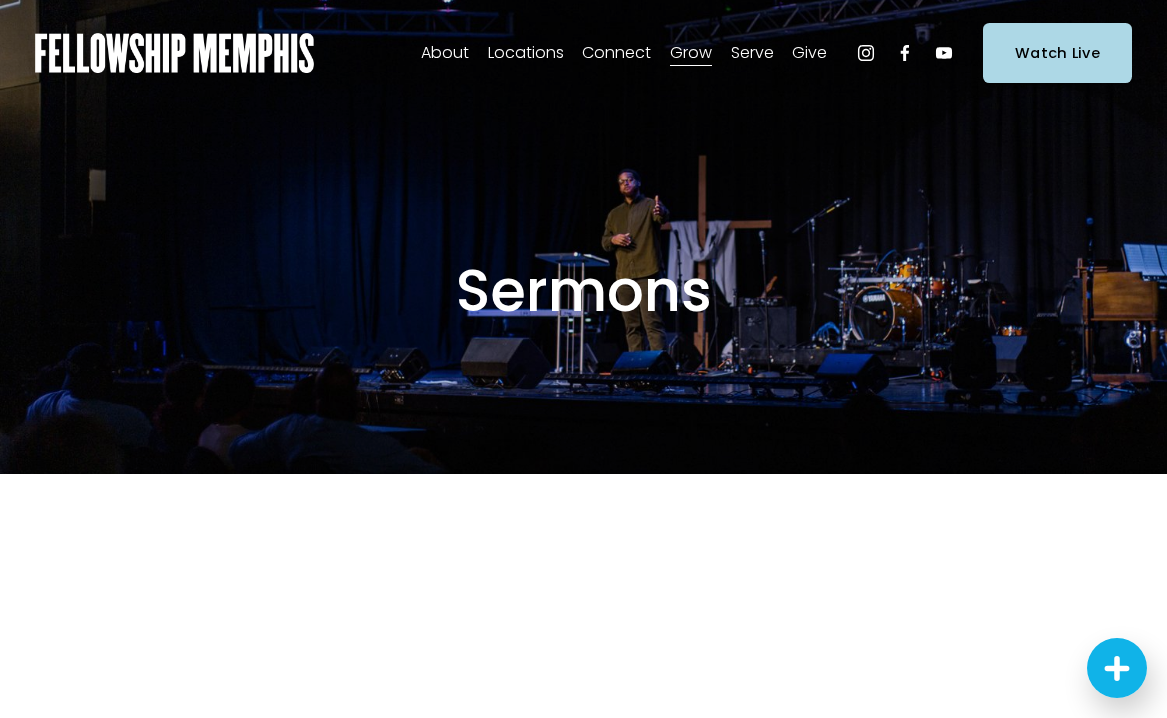 click on "In-Person" at bounding box center (0, 0) 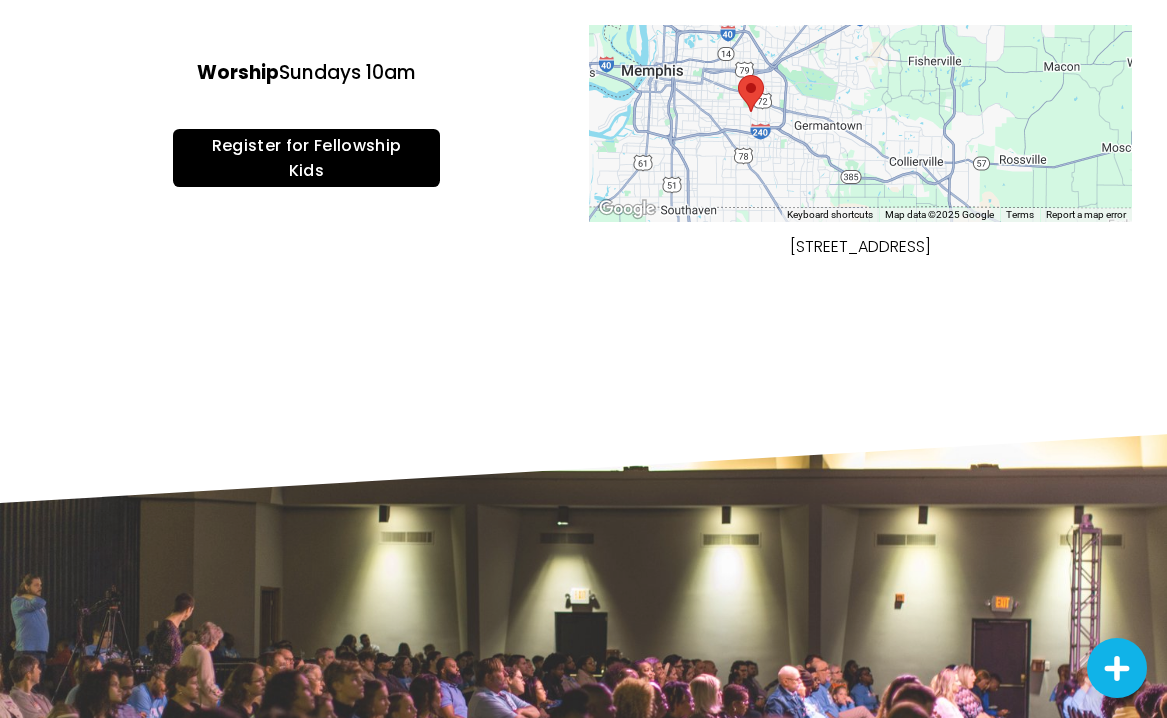 scroll, scrollTop: 597, scrollLeft: 0, axis: vertical 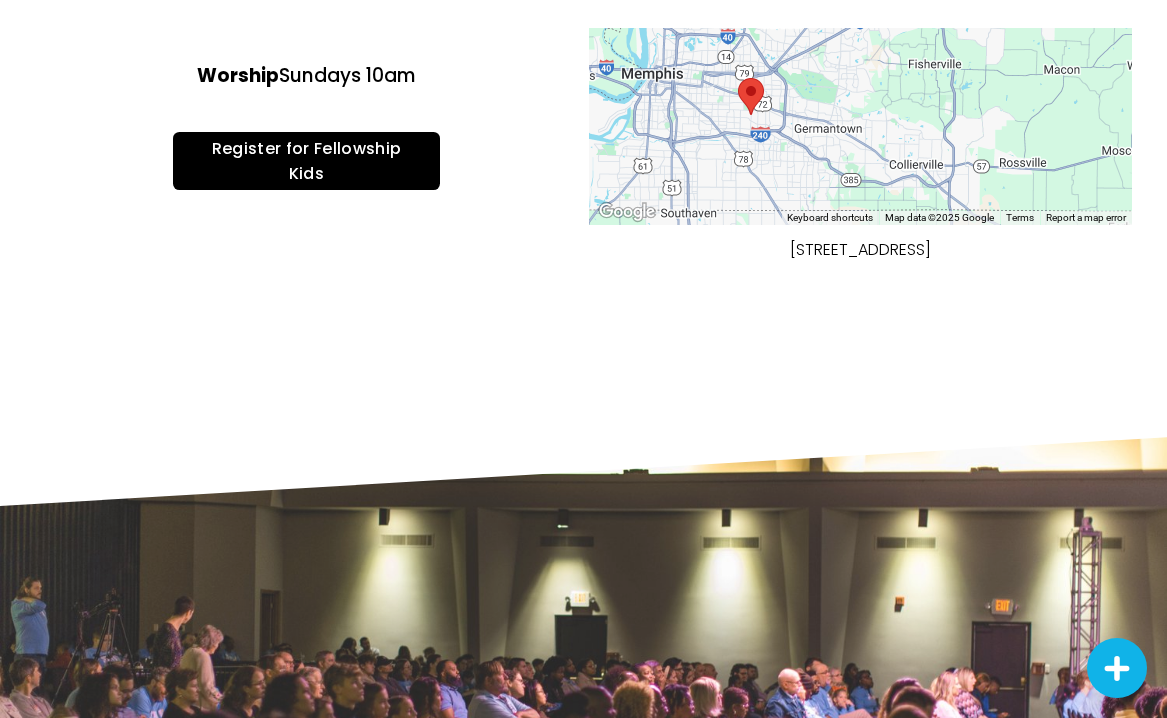 drag, startPoint x: 1012, startPoint y: 260, endPoint x: 710, endPoint y: 241, distance: 302.5971 